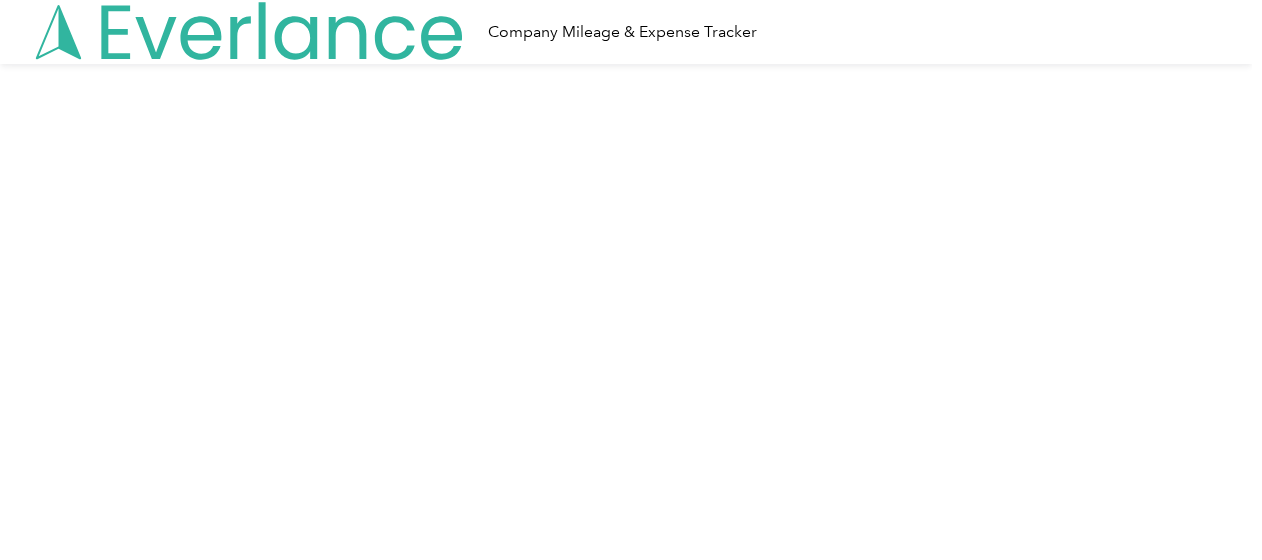scroll, scrollTop: 0, scrollLeft: 0, axis: both 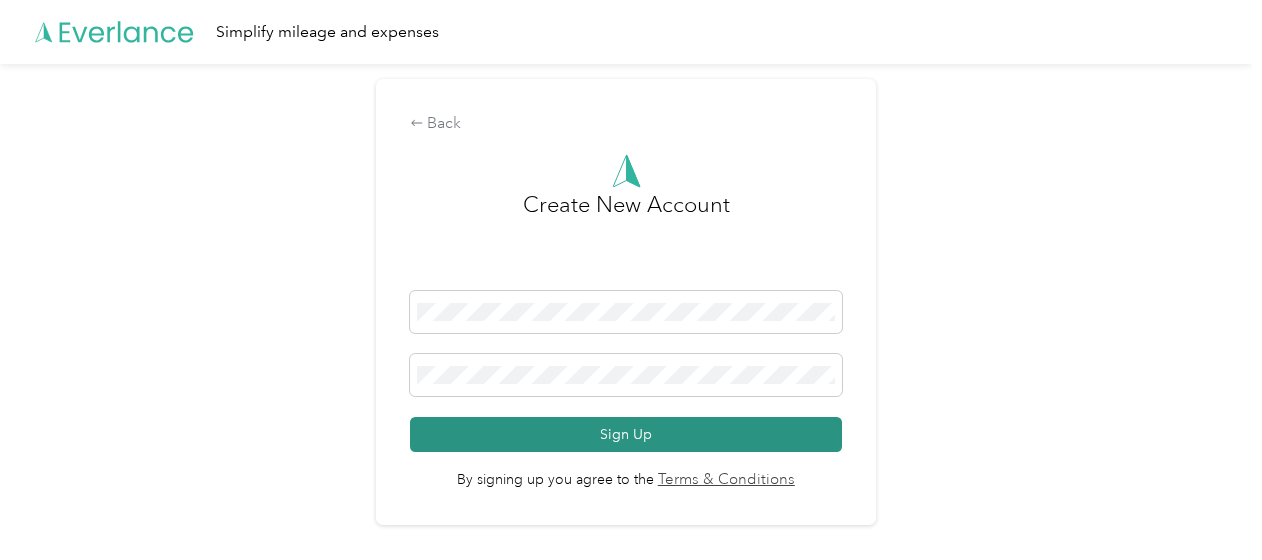 click on "Sign Up" at bounding box center (626, 434) 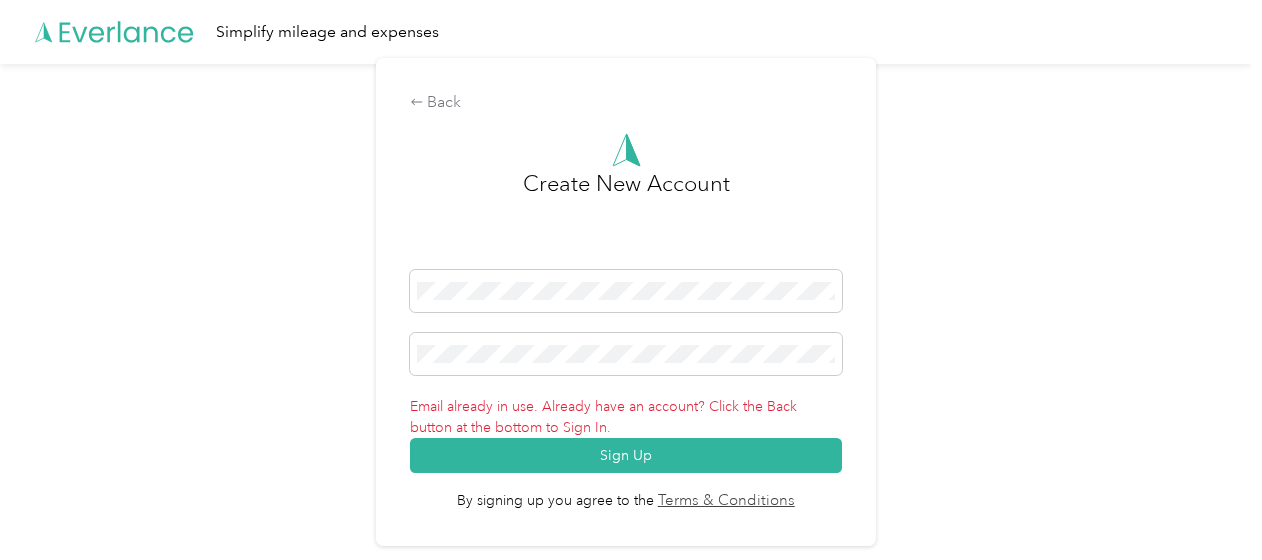 click on "Back Create New Account Email already in use. Already have an account? Click the Back button at the bottom to Sign In. Sign Up By signing up you agree to the Terms & Conditions" at bounding box center (626, 310) 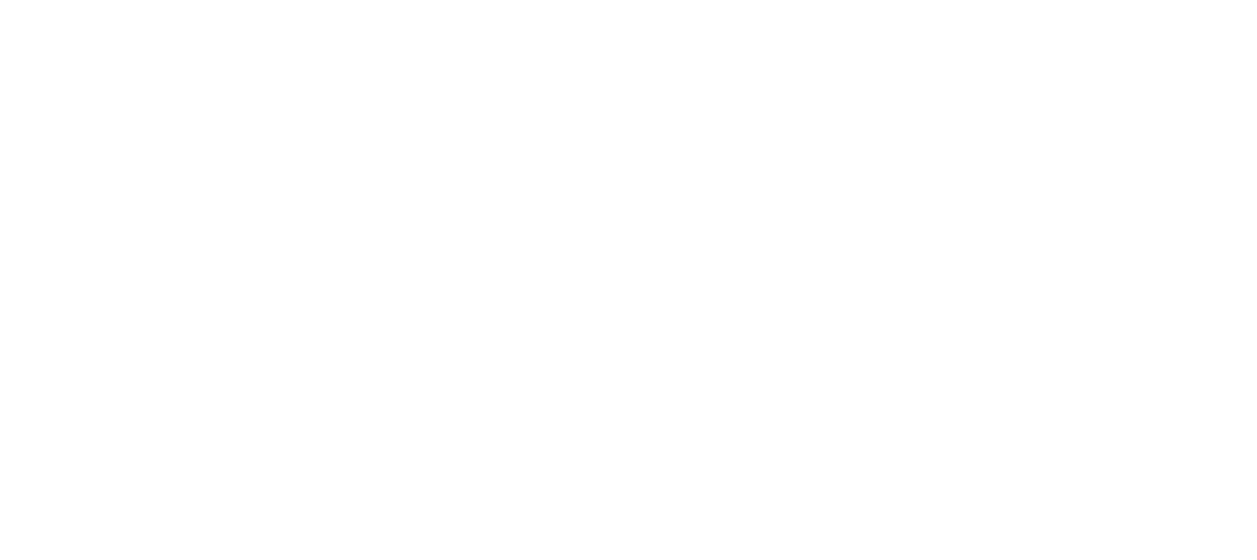 scroll, scrollTop: 0, scrollLeft: 0, axis: both 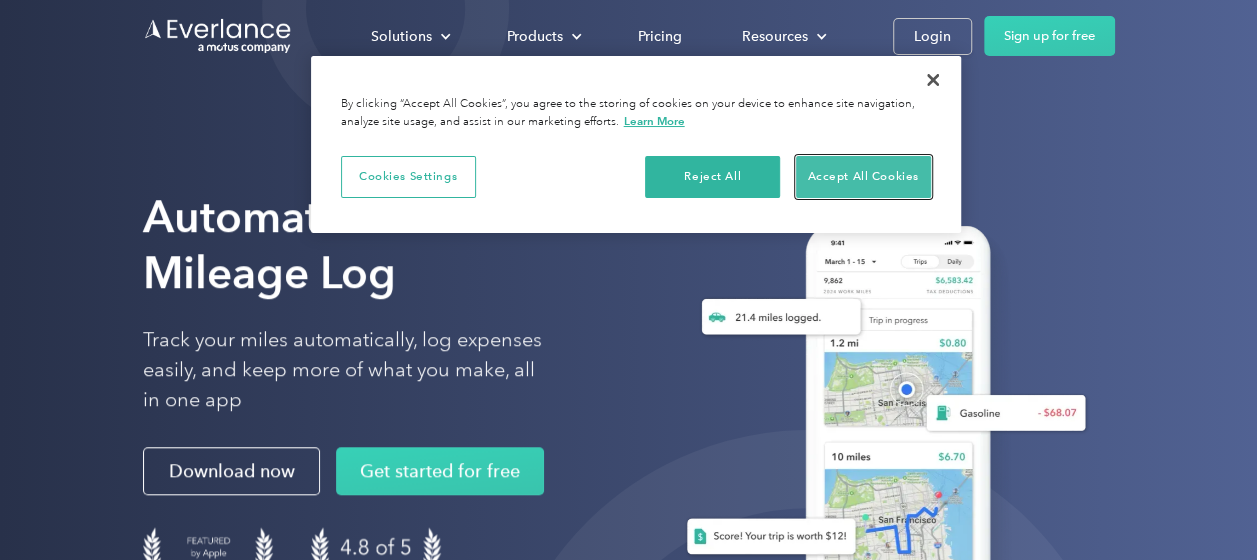 click on "Accept All Cookies" at bounding box center (863, 177) 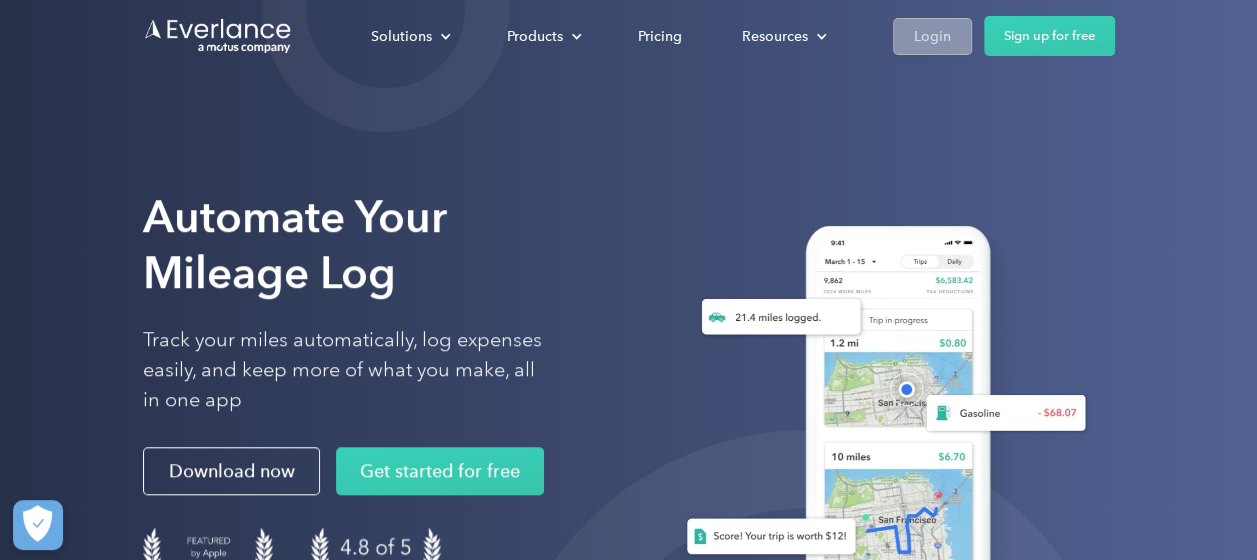 click on "Login" at bounding box center [932, 36] 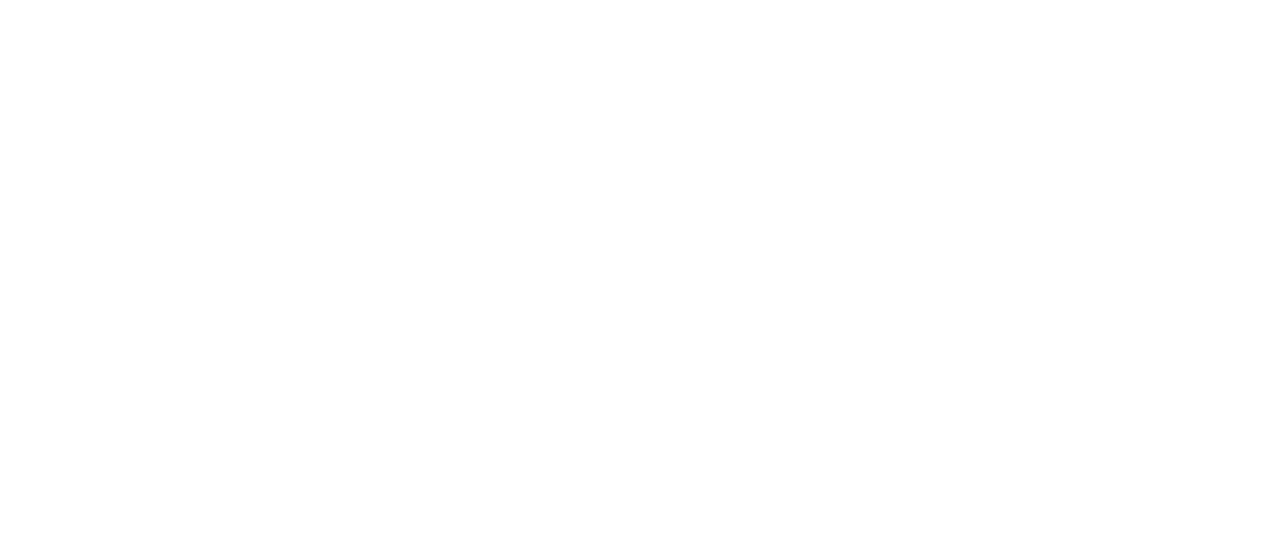 scroll, scrollTop: 0, scrollLeft: 0, axis: both 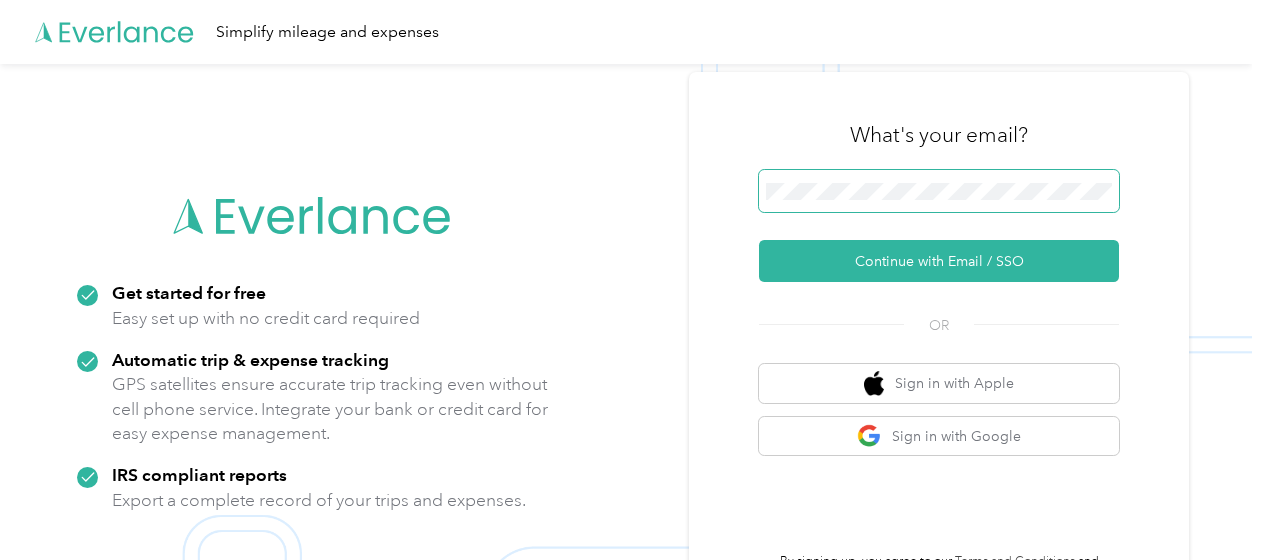 click at bounding box center (939, 191) 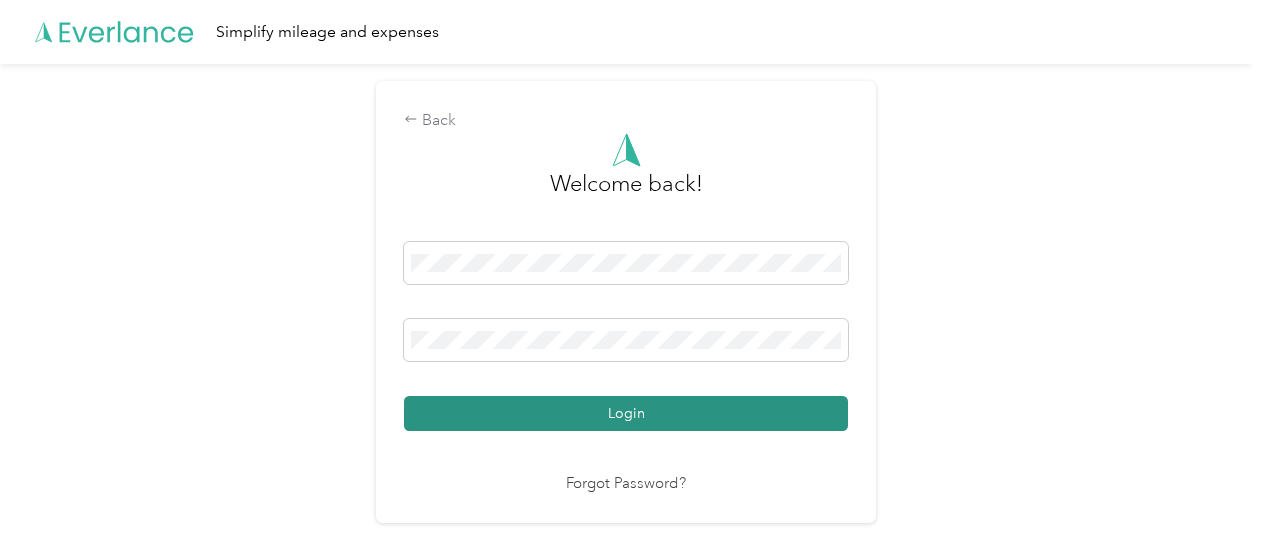click on "Login" at bounding box center (626, 413) 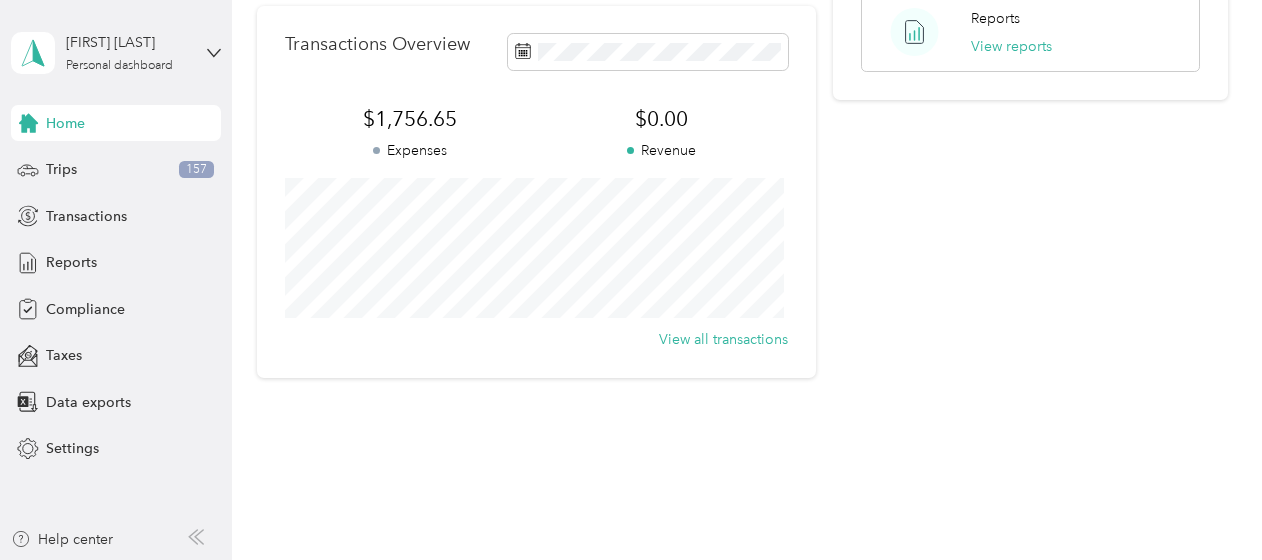 scroll, scrollTop: 0, scrollLeft: 0, axis: both 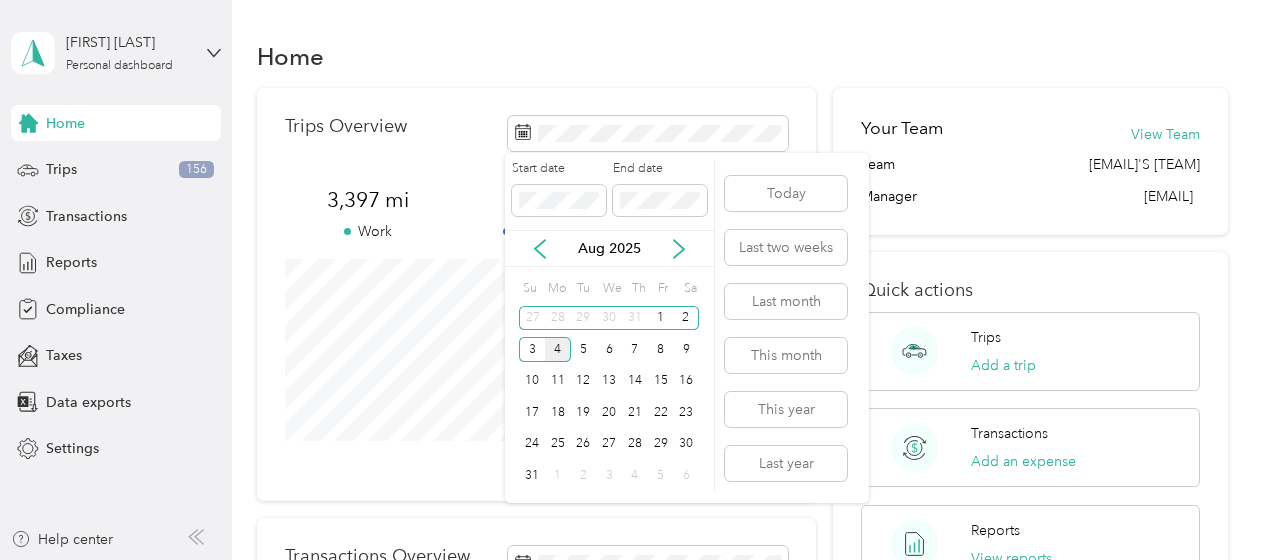 click on "Aug 2025" at bounding box center [609, 248] 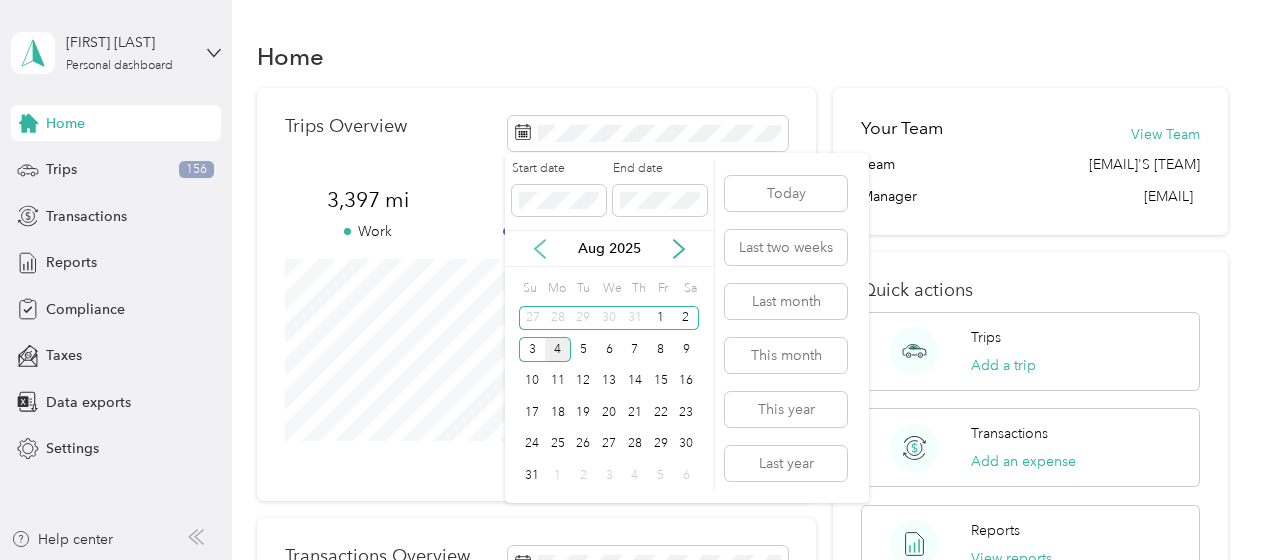 click 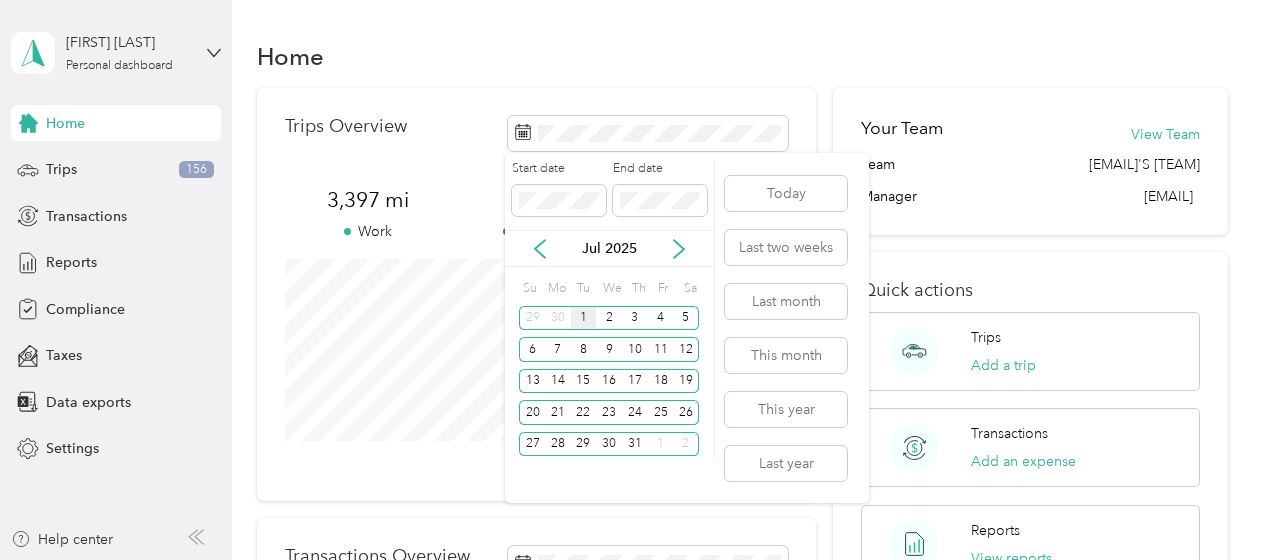 click on "1" at bounding box center [584, 318] 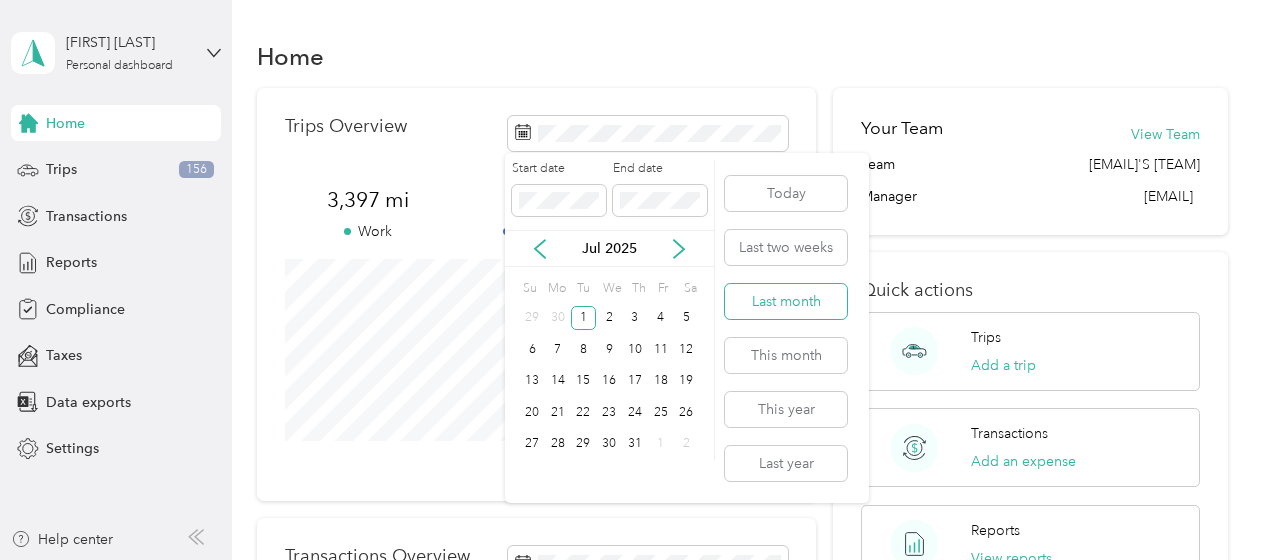 click on "Last month" at bounding box center (786, 301) 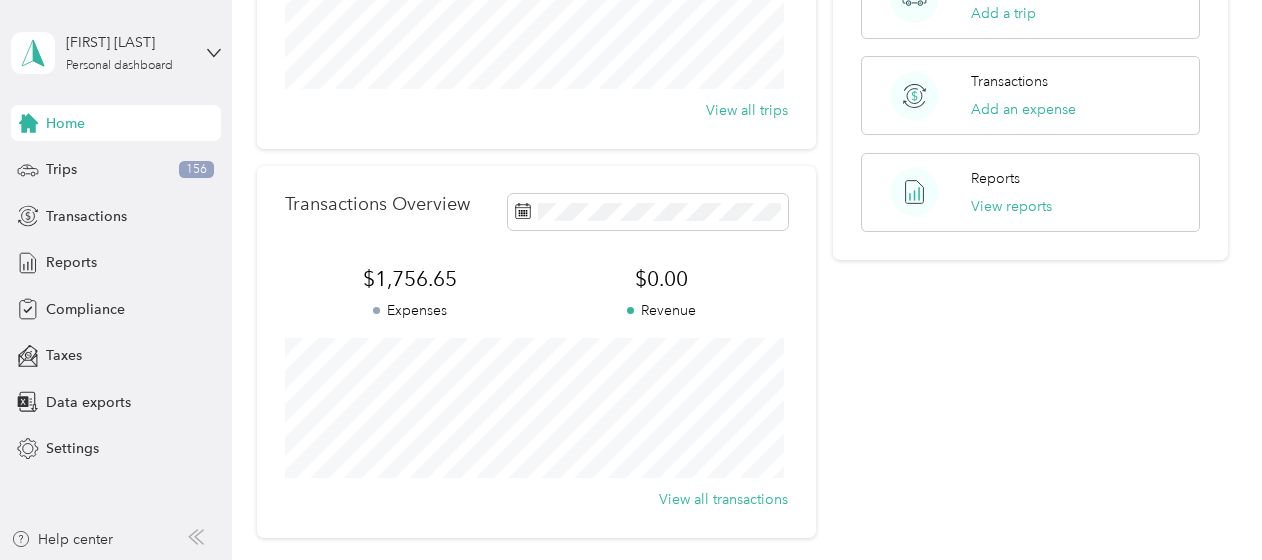 scroll, scrollTop: 354, scrollLeft: 0, axis: vertical 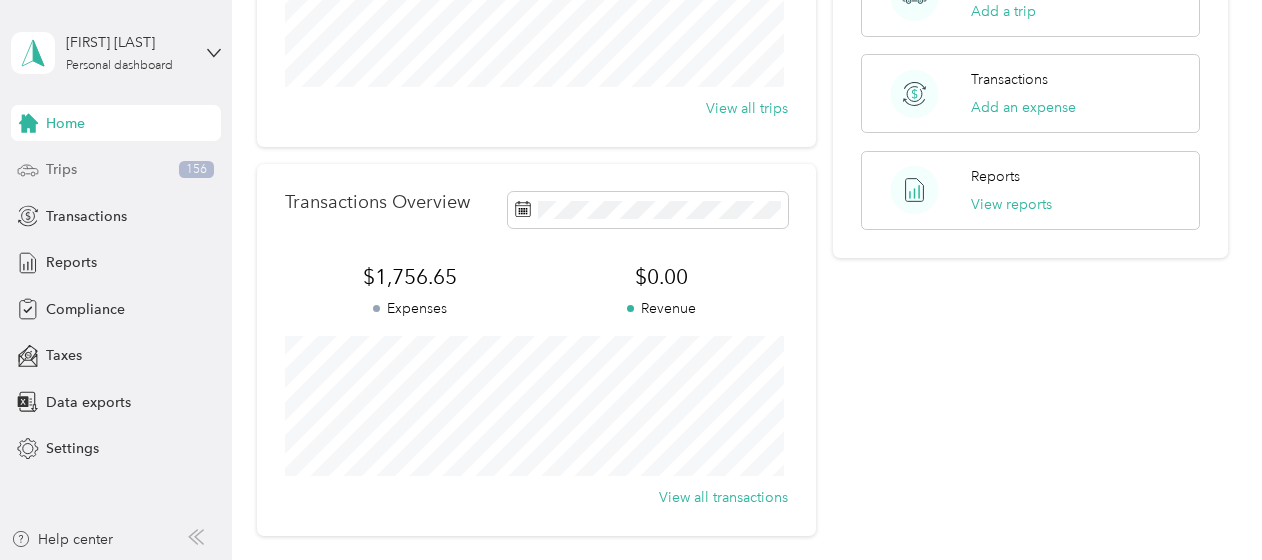 click on "Trips" at bounding box center [61, 169] 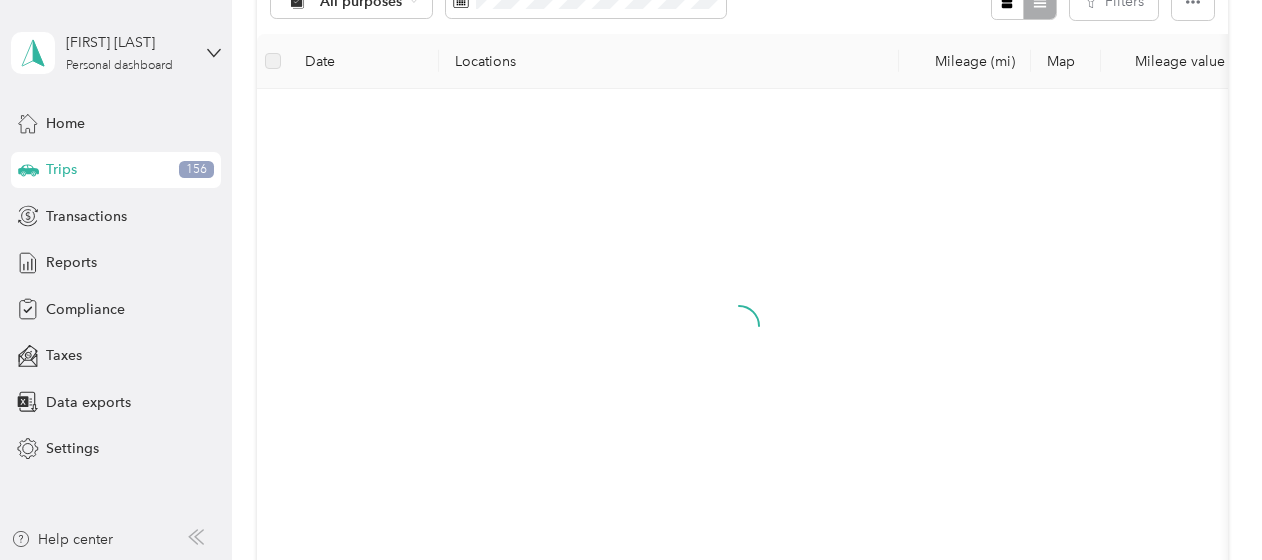 scroll, scrollTop: 354, scrollLeft: 0, axis: vertical 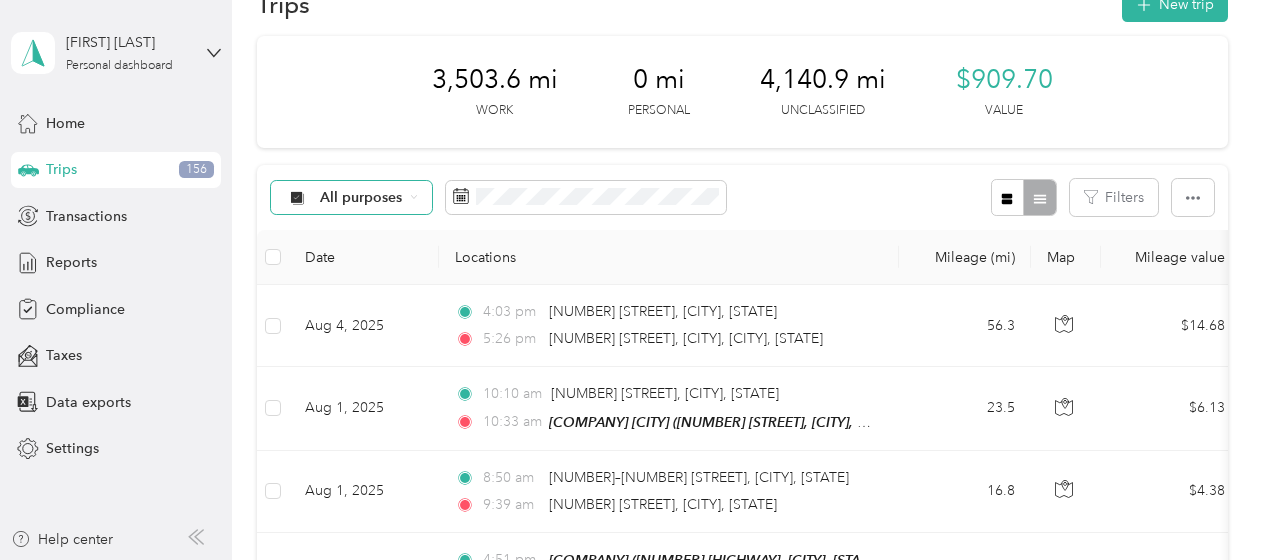 click 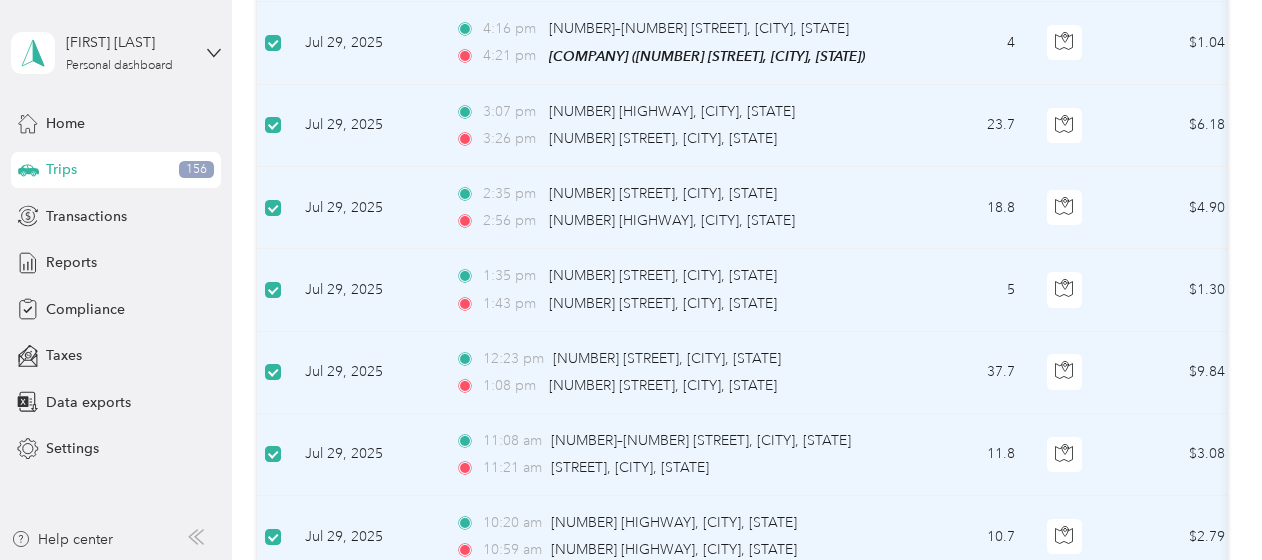 scroll, scrollTop: 2184, scrollLeft: 0, axis: vertical 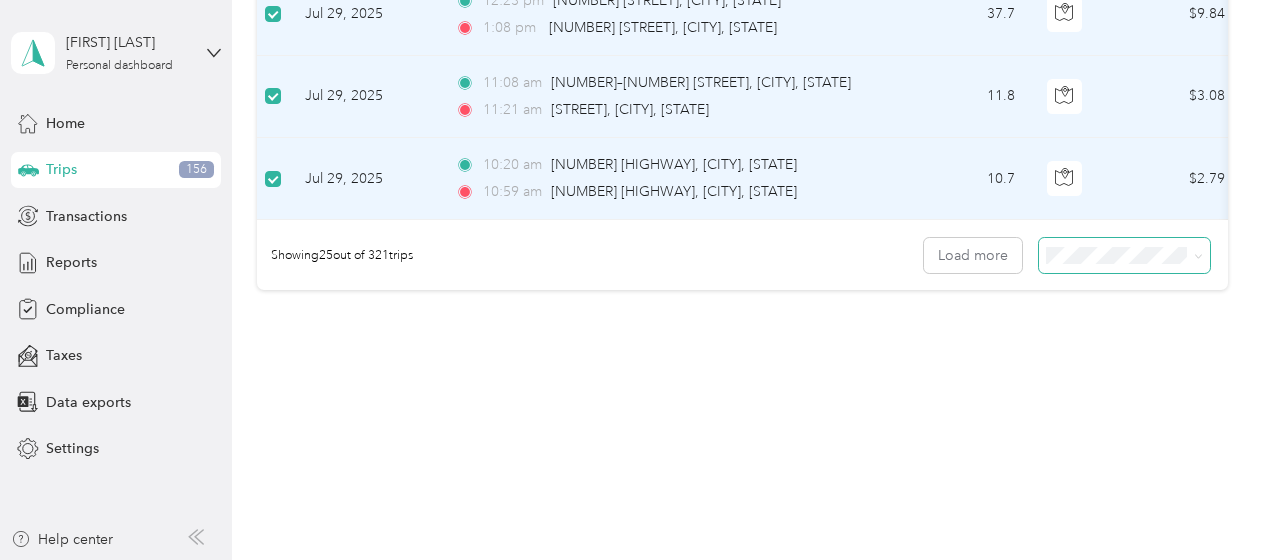 click at bounding box center (1124, 255) 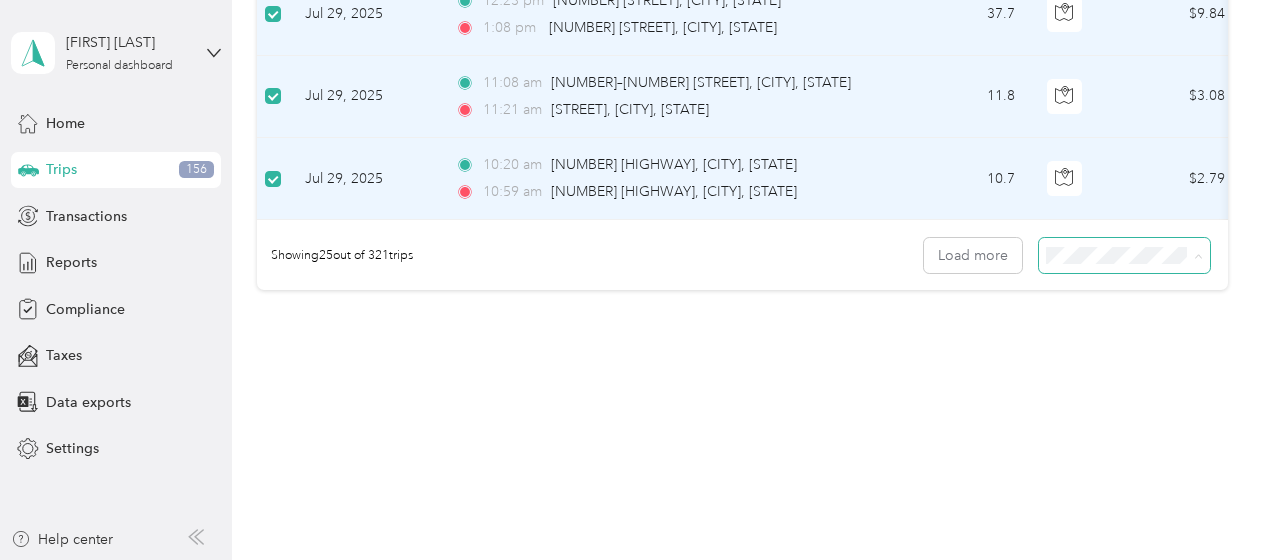 click on "100 per load" at bounding box center [1119, 355] 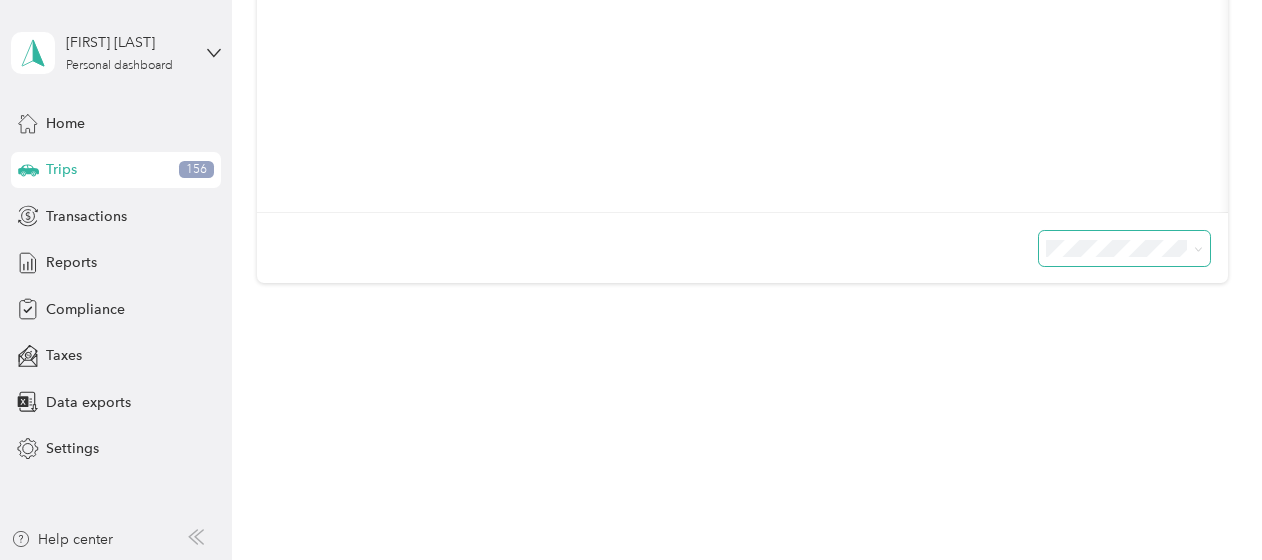 scroll, scrollTop: 645, scrollLeft: 0, axis: vertical 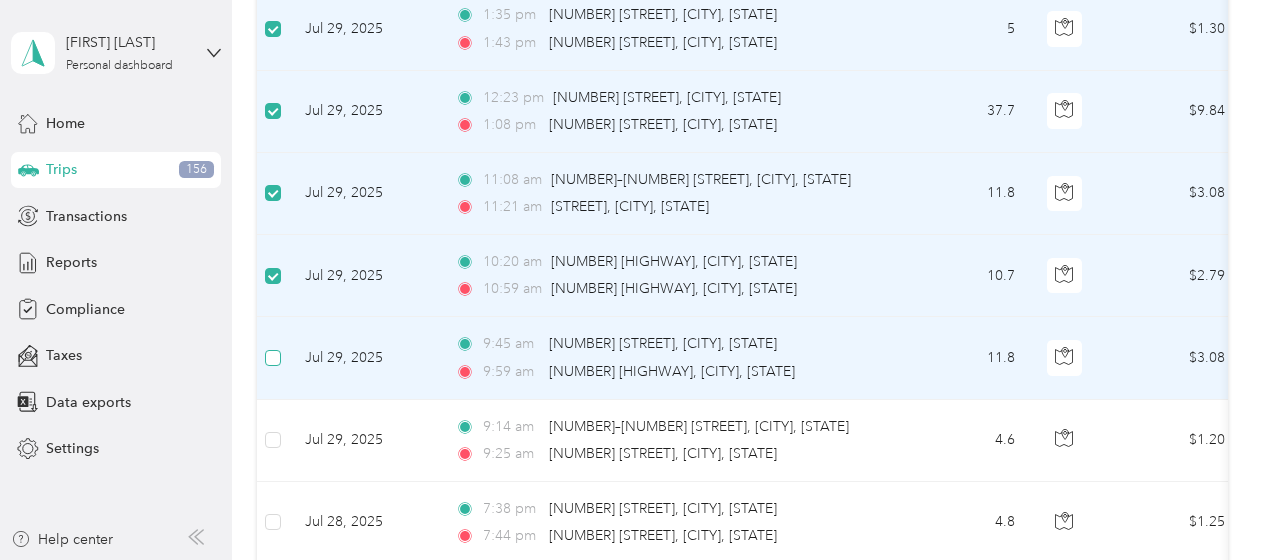 click at bounding box center (273, 358) 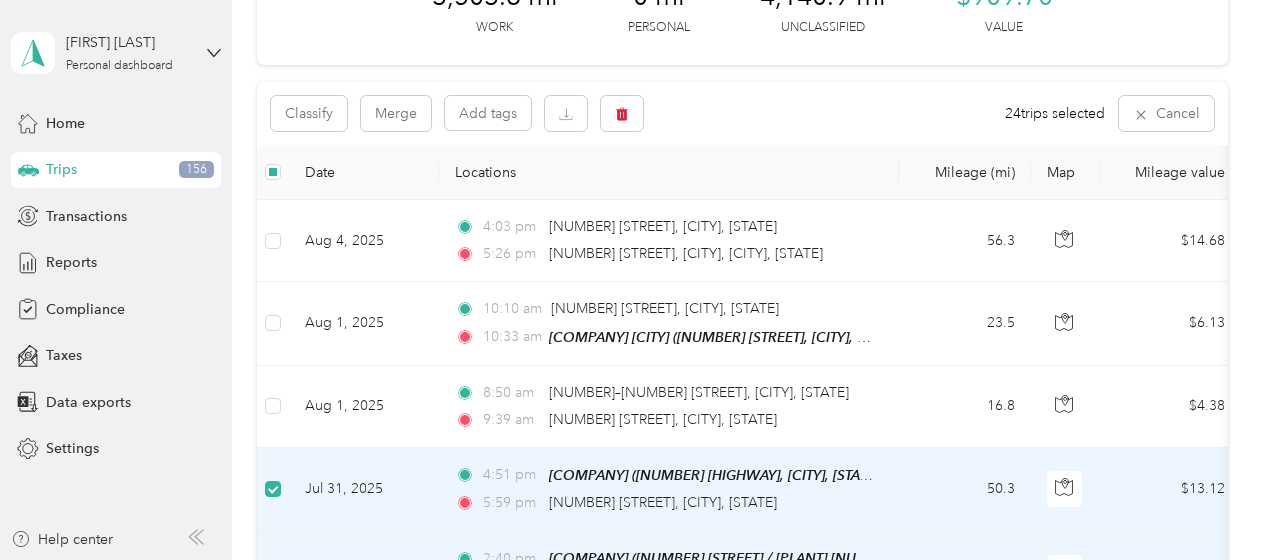 scroll, scrollTop: 100, scrollLeft: 0, axis: vertical 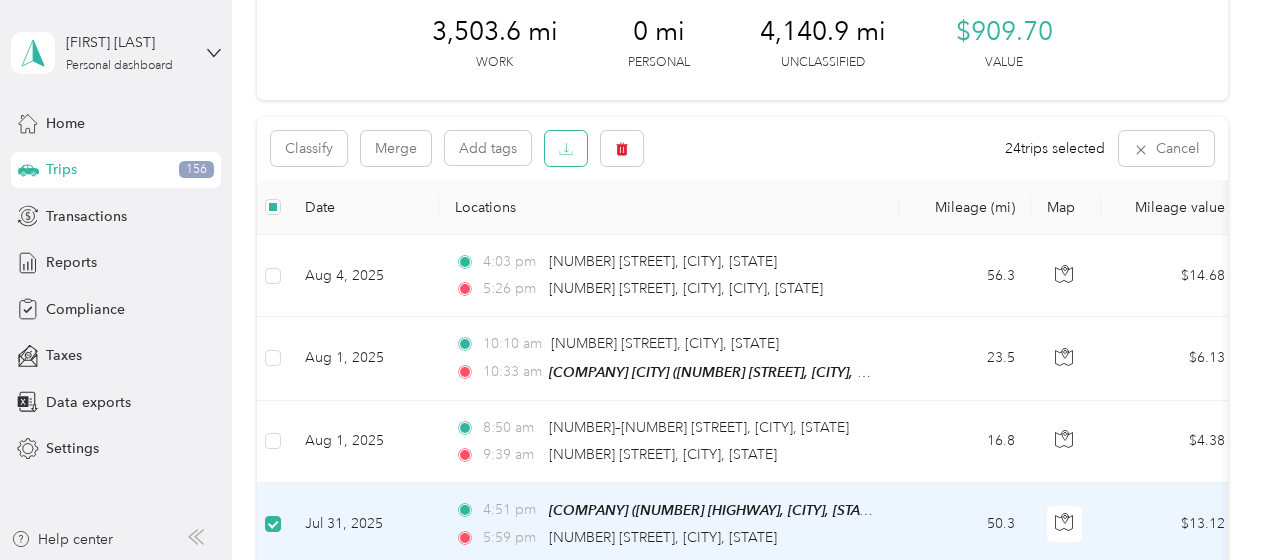 click 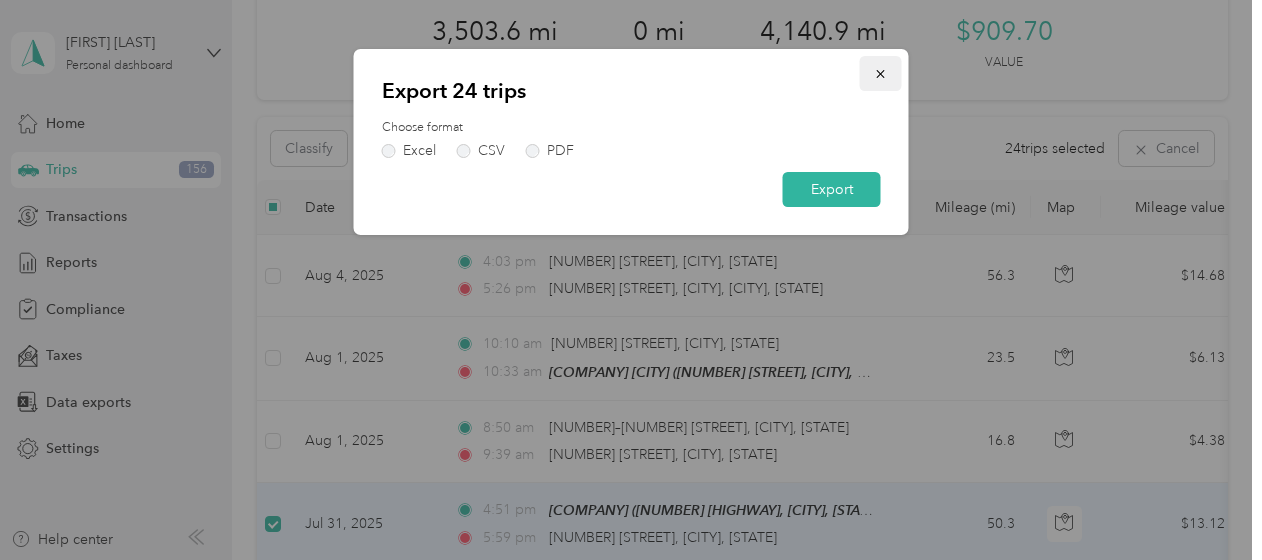 click 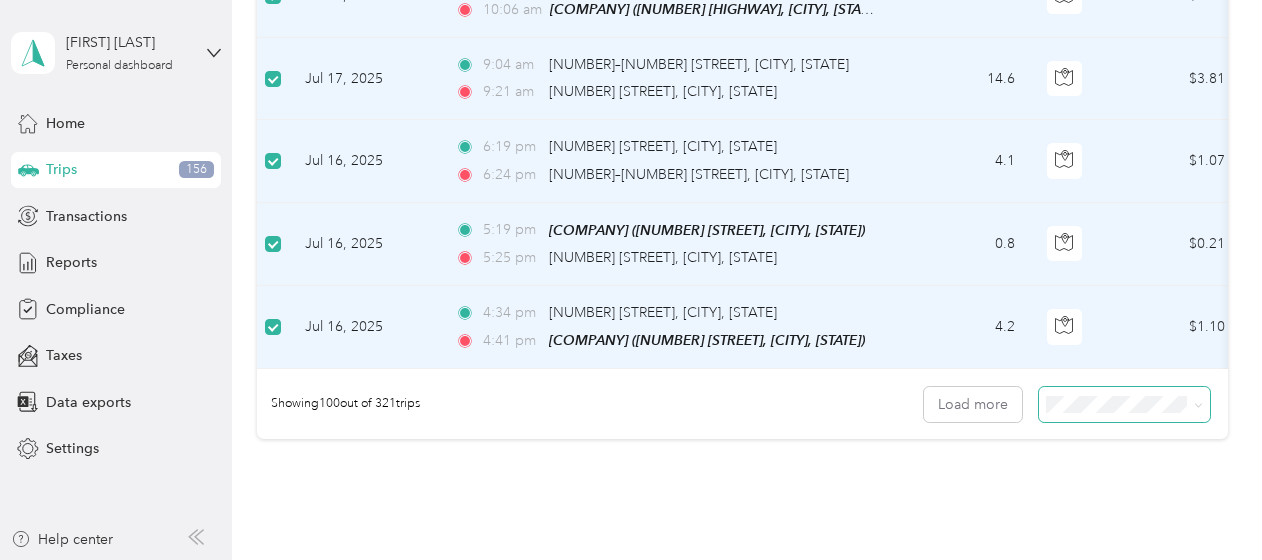 scroll, scrollTop: 8328, scrollLeft: 0, axis: vertical 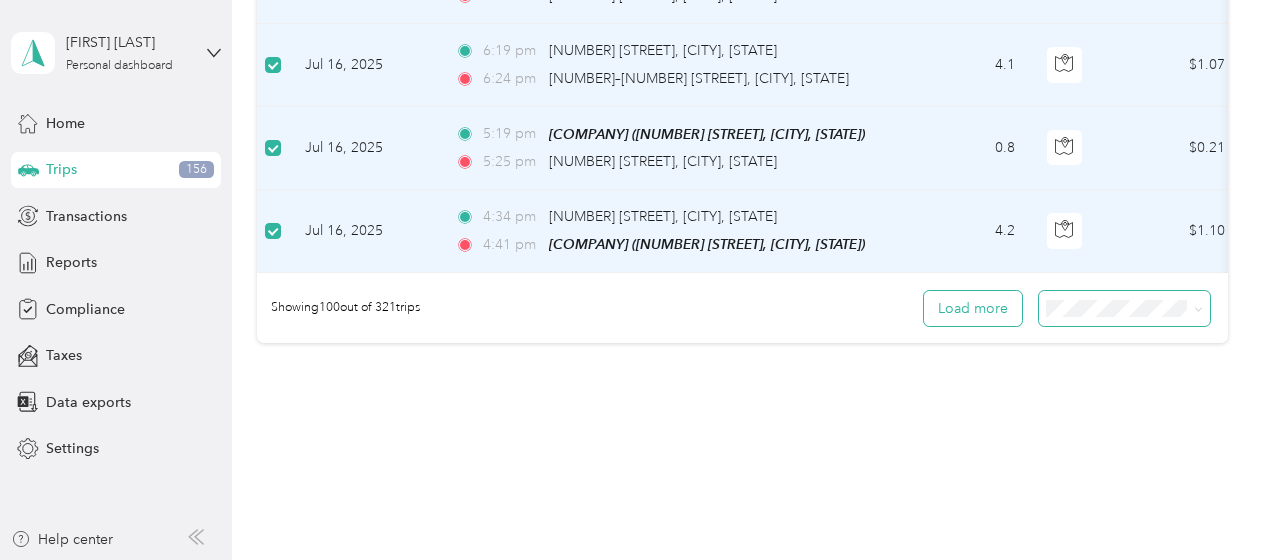 click on "Load more" at bounding box center [973, 308] 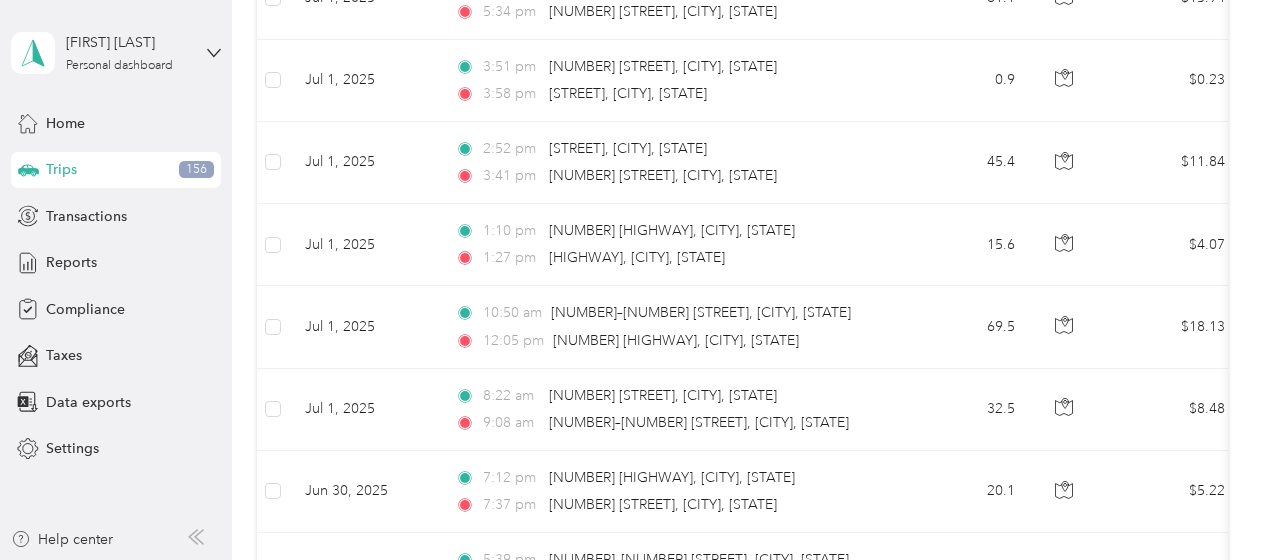 scroll, scrollTop: 13073, scrollLeft: 0, axis: vertical 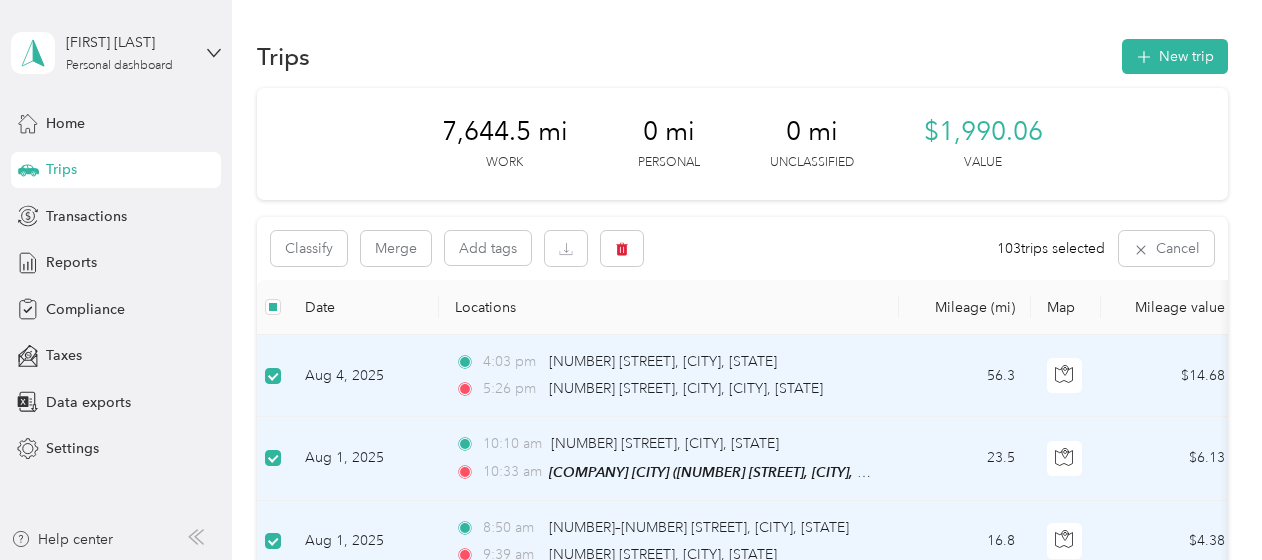click on "[FIRST] [LAST] [PERSONAL] [DASHBOARD]" at bounding box center [116, 53] 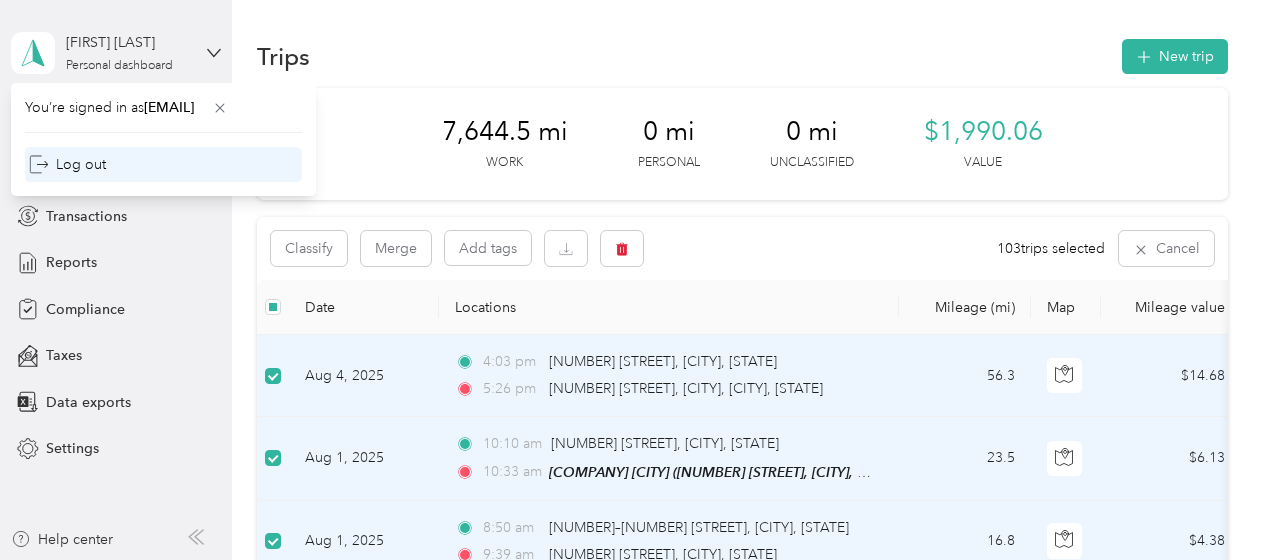 click on "Log out" at bounding box center (67, 164) 